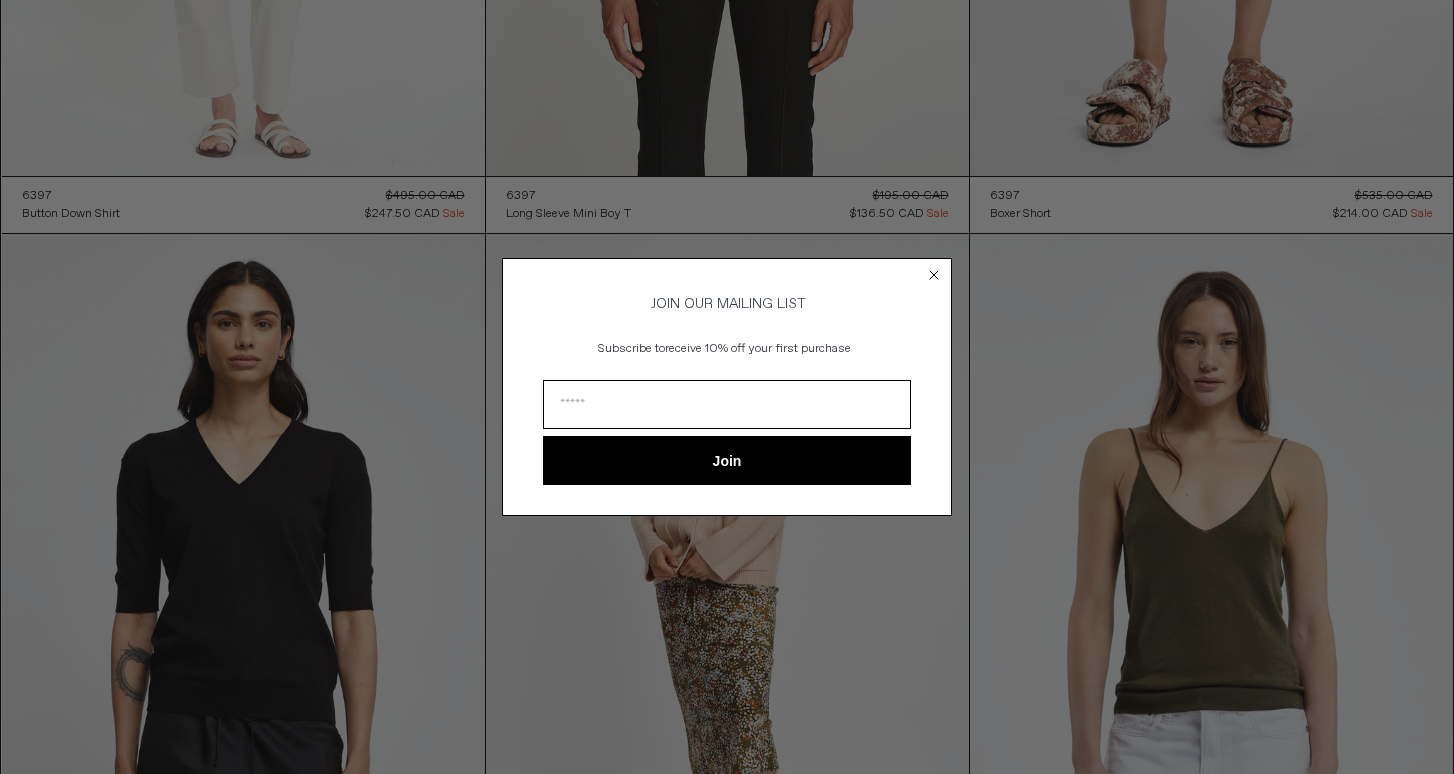 scroll, scrollTop: 682, scrollLeft: 0, axis: vertical 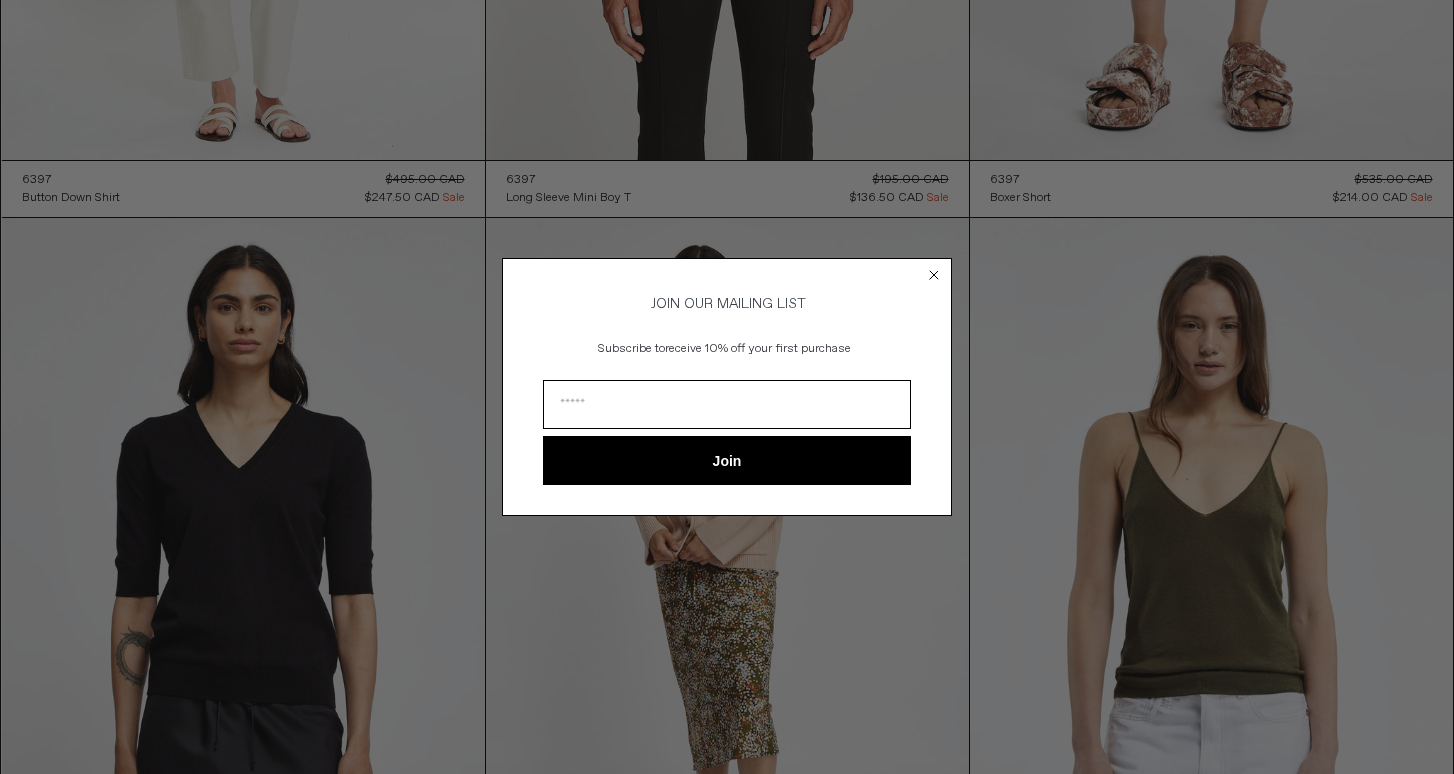 click 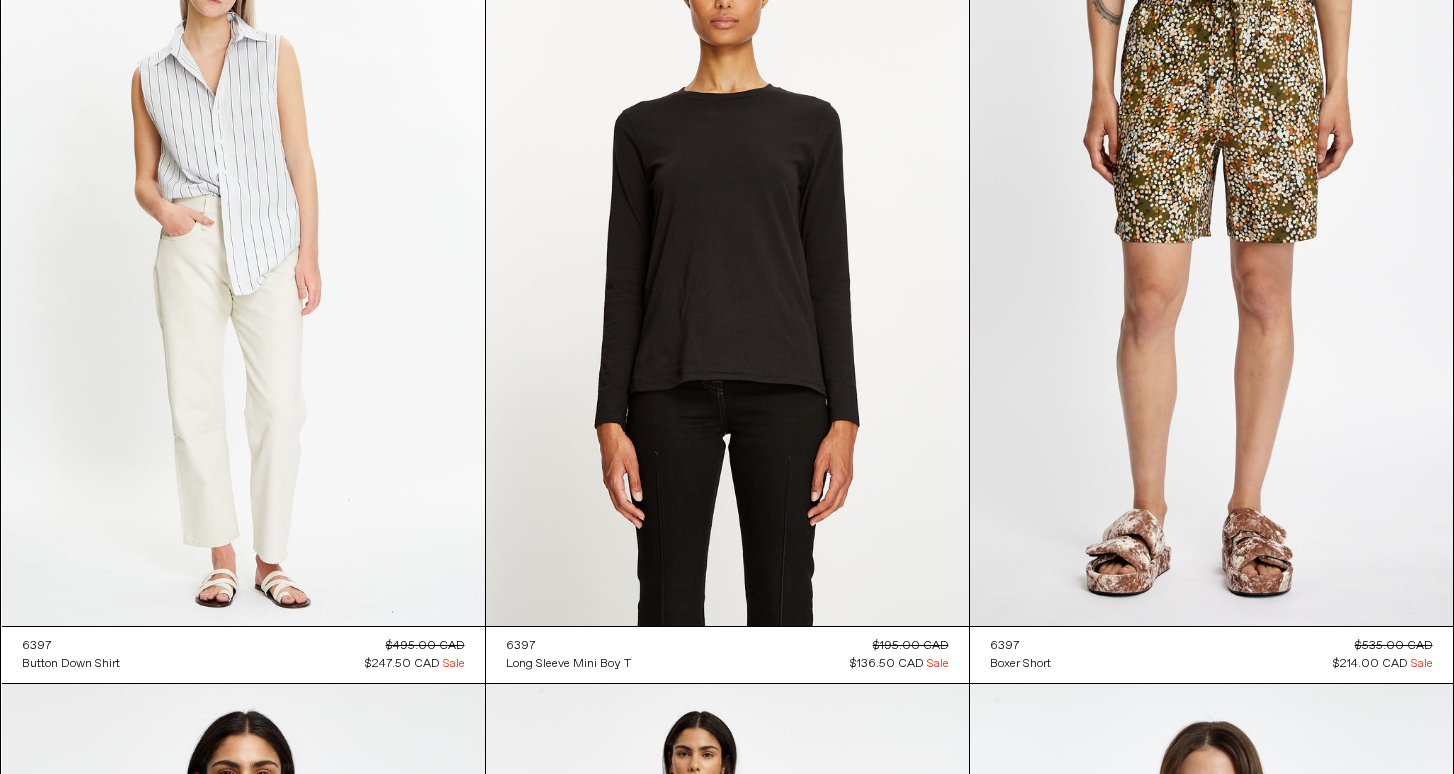 scroll, scrollTop: 0, scrollLeft: 0, axis: both 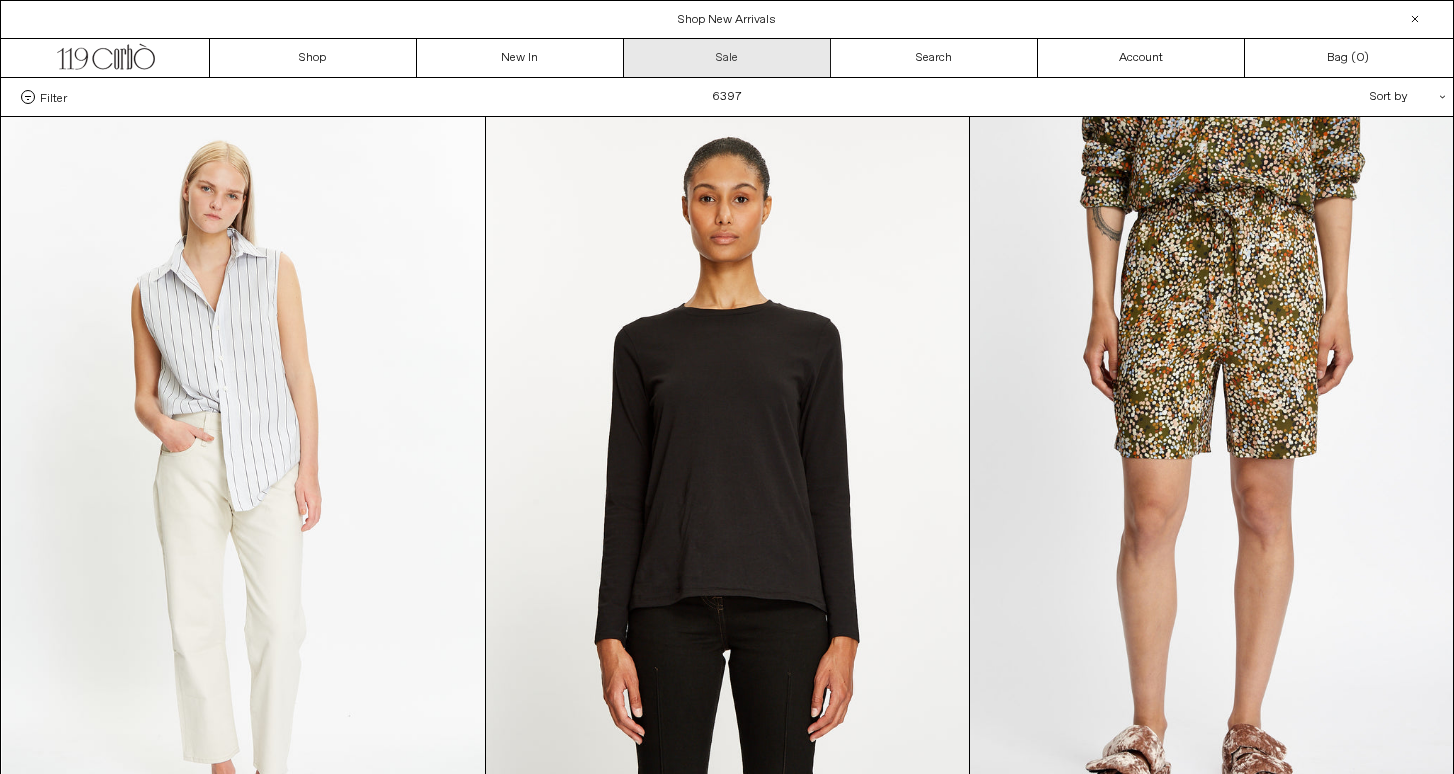 click on "Sale" at bounding box center (727, 58) 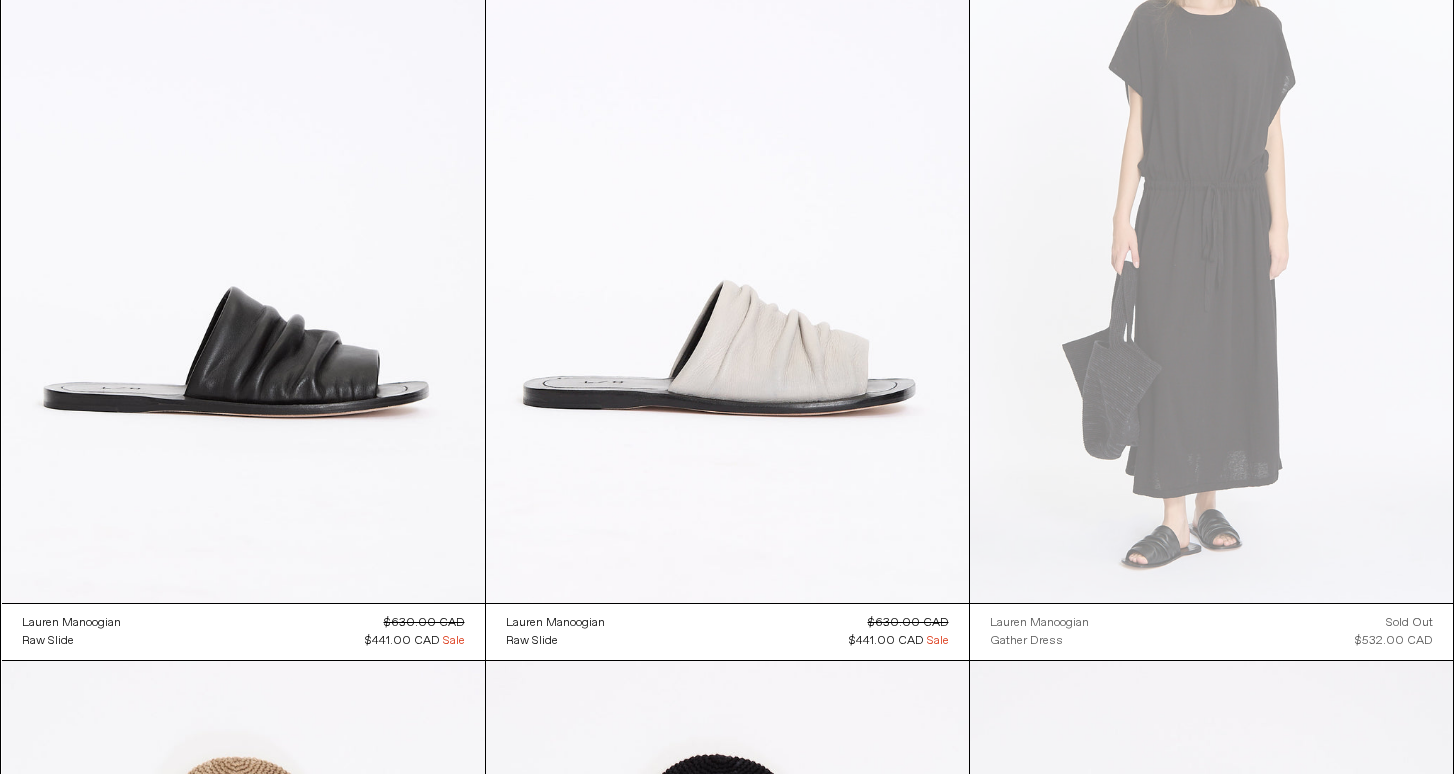 scroll, scrollTop: 1812, scrollLeft: 0, axis: vertical 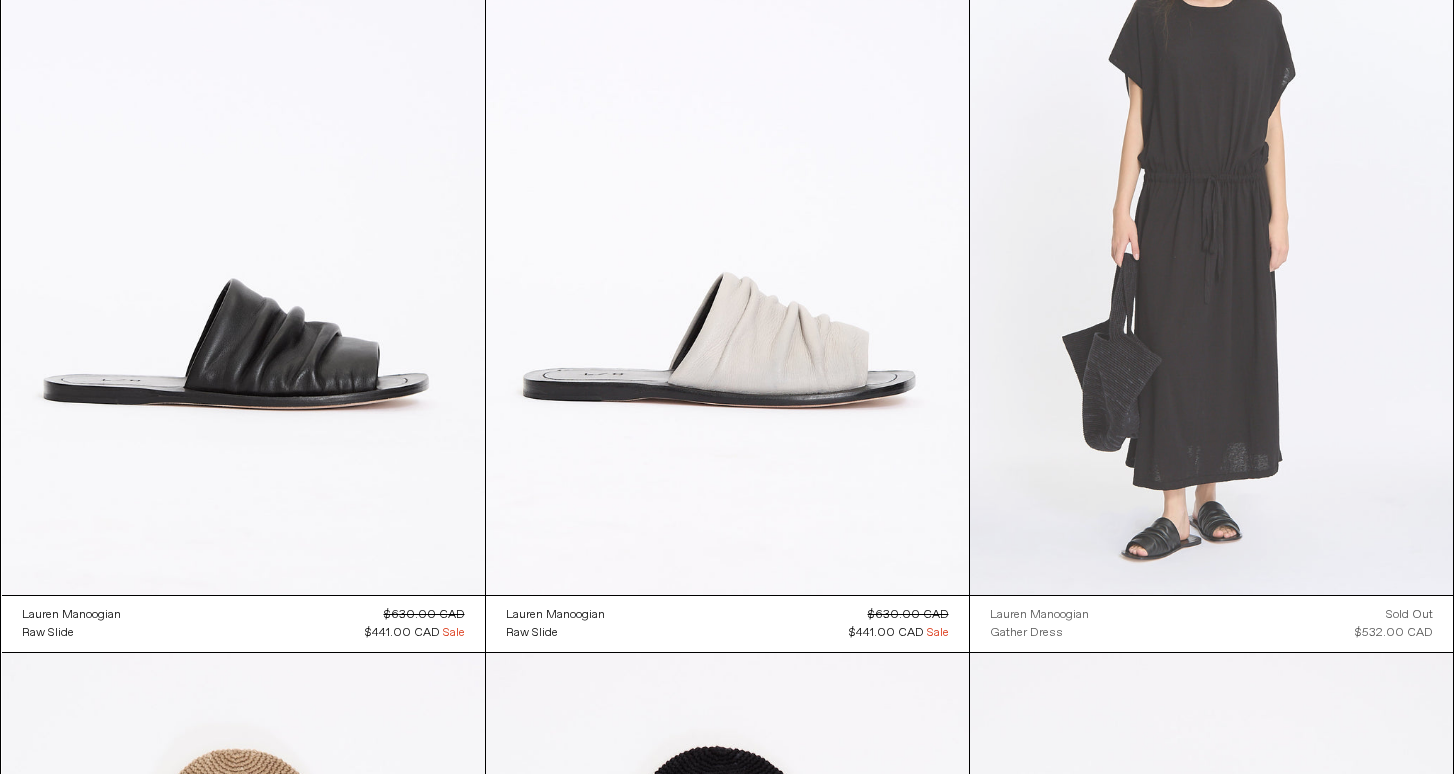 click at bounding box center (1211, 232) 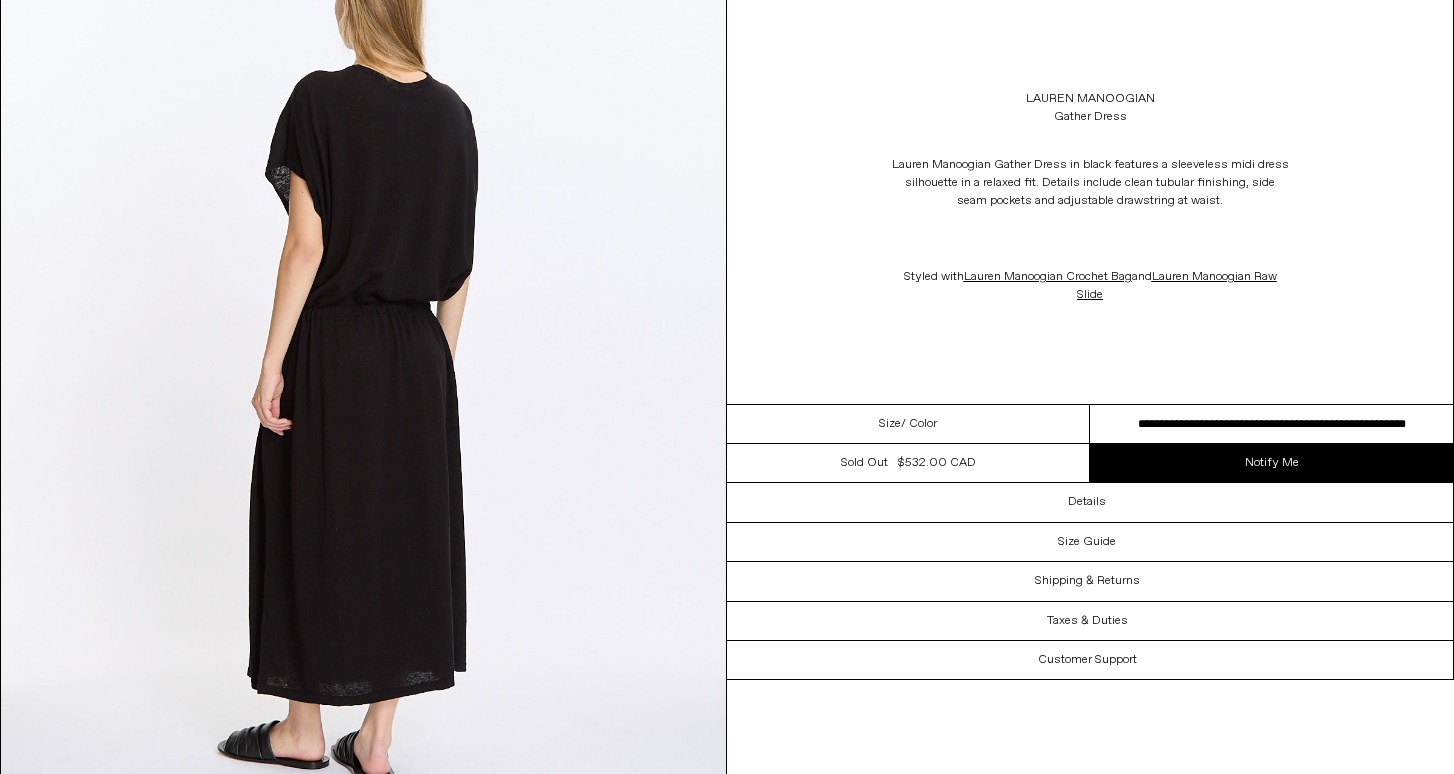 scroll, scrollTop: 2904, scrollLeft: 0, axis: vertical 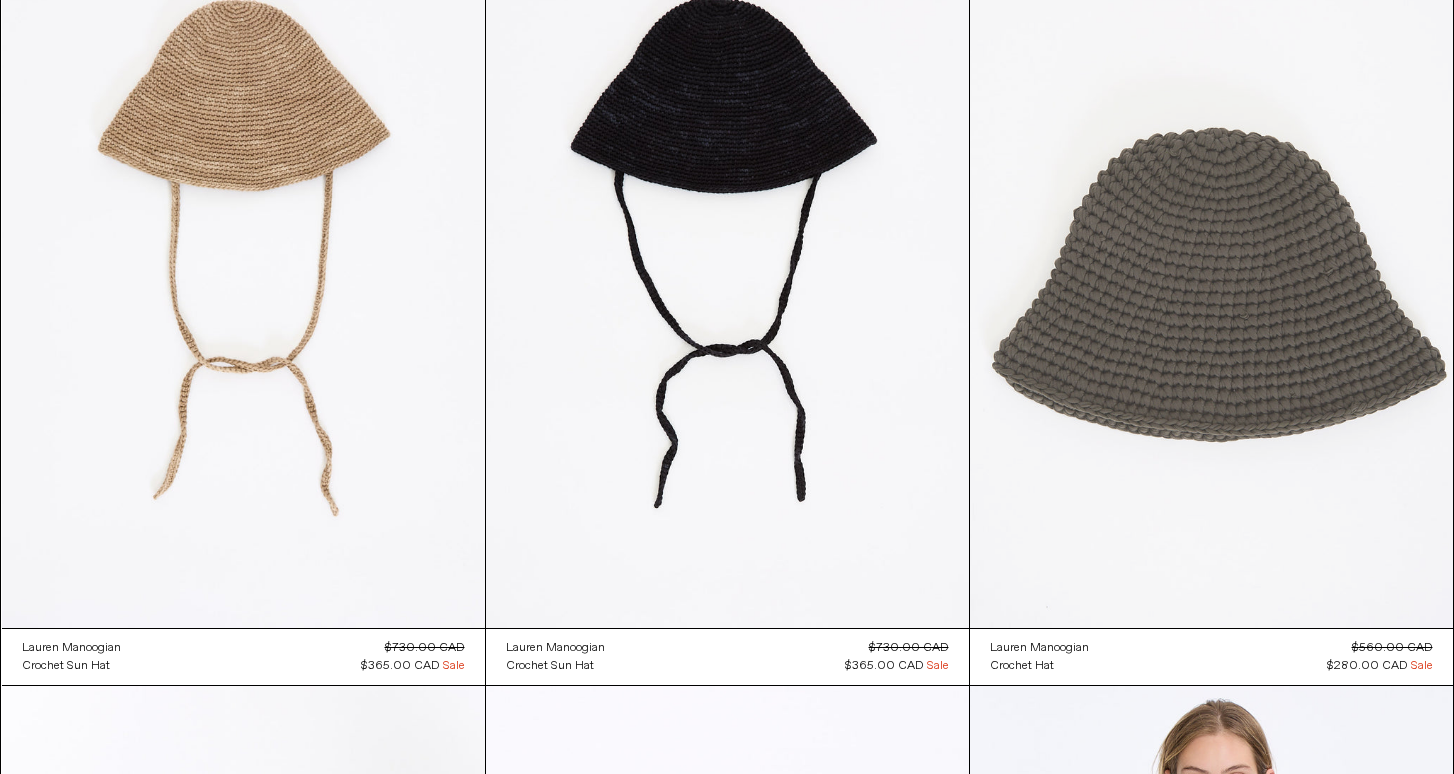 click at bounding box center (1211, 266) 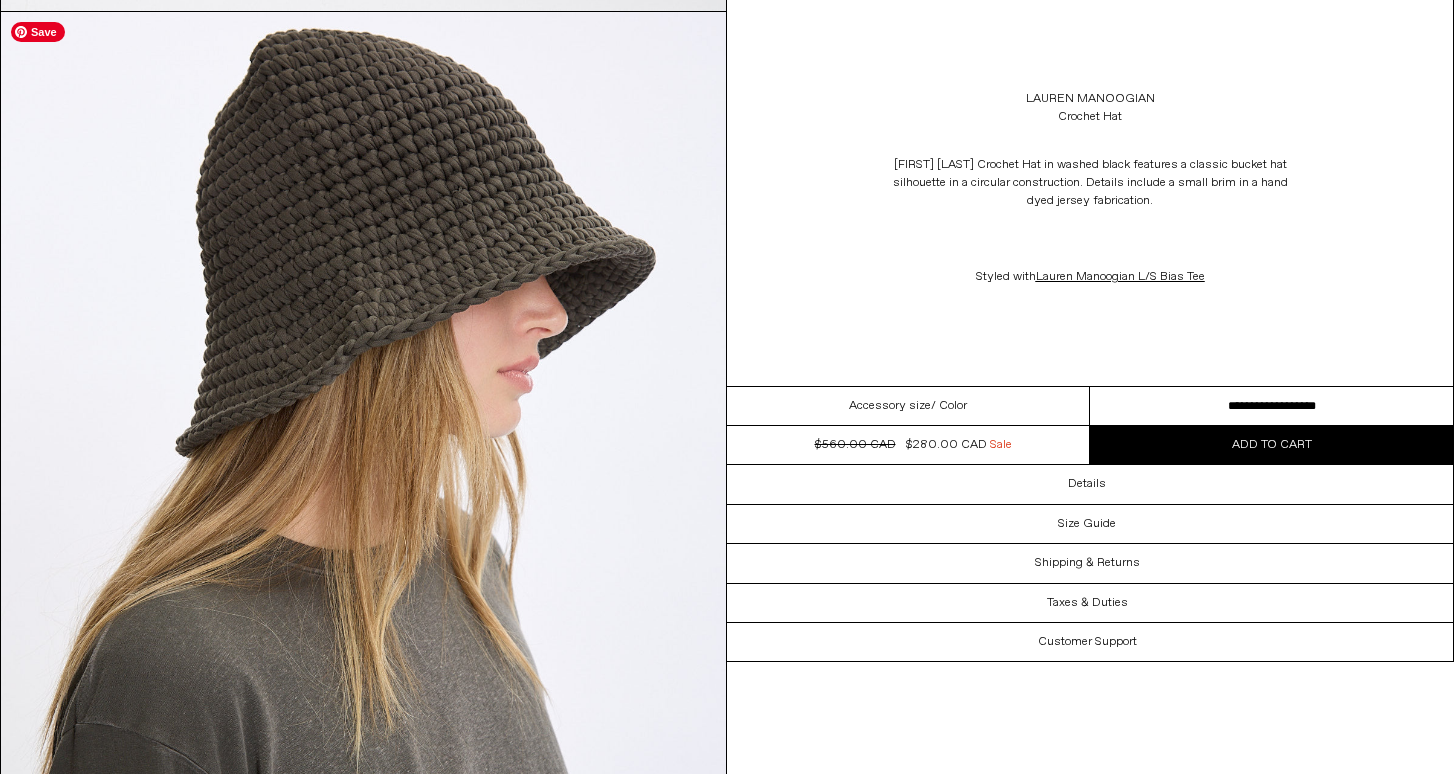 scroll, scrollTop: 2787, scrollLeft: 0, axis: vertical 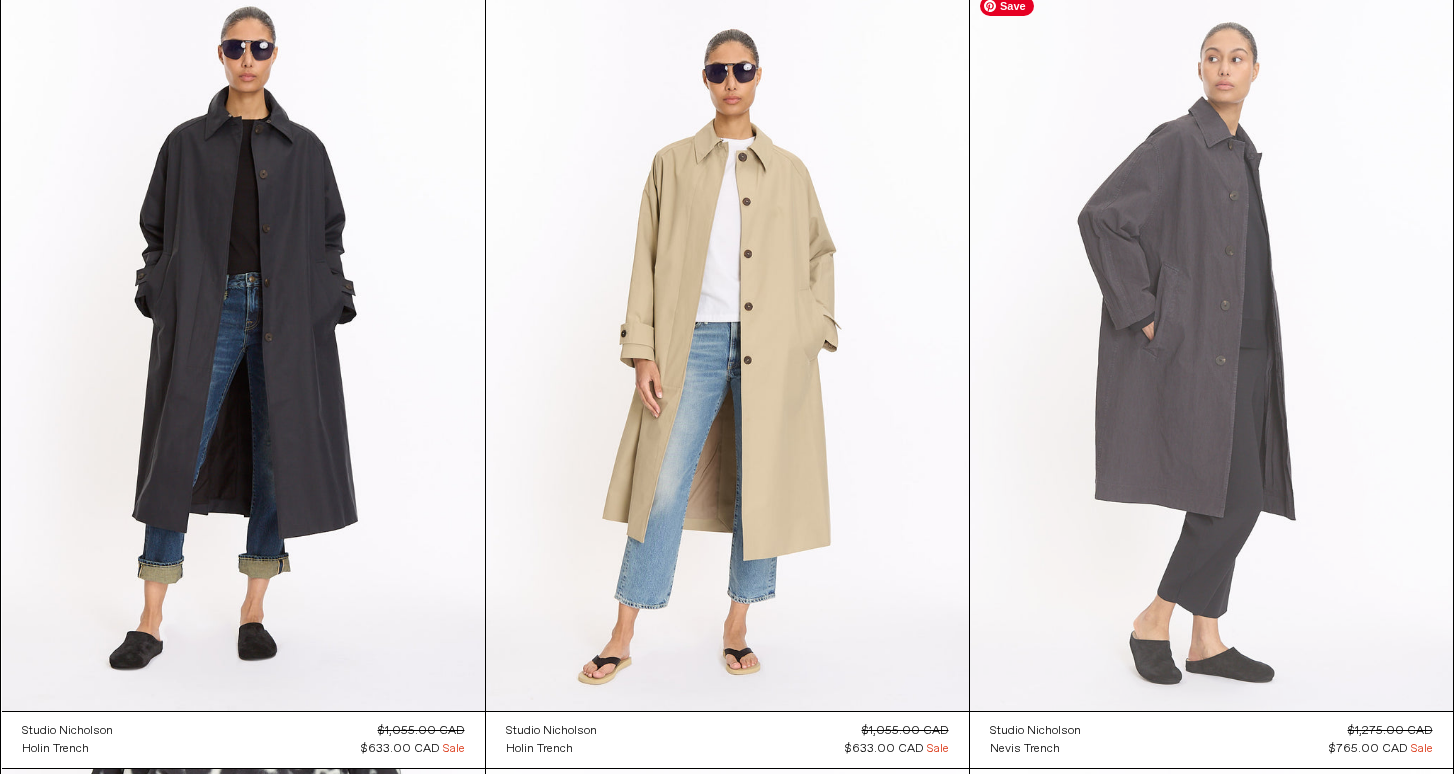 click at bounding box center [1211, 348] 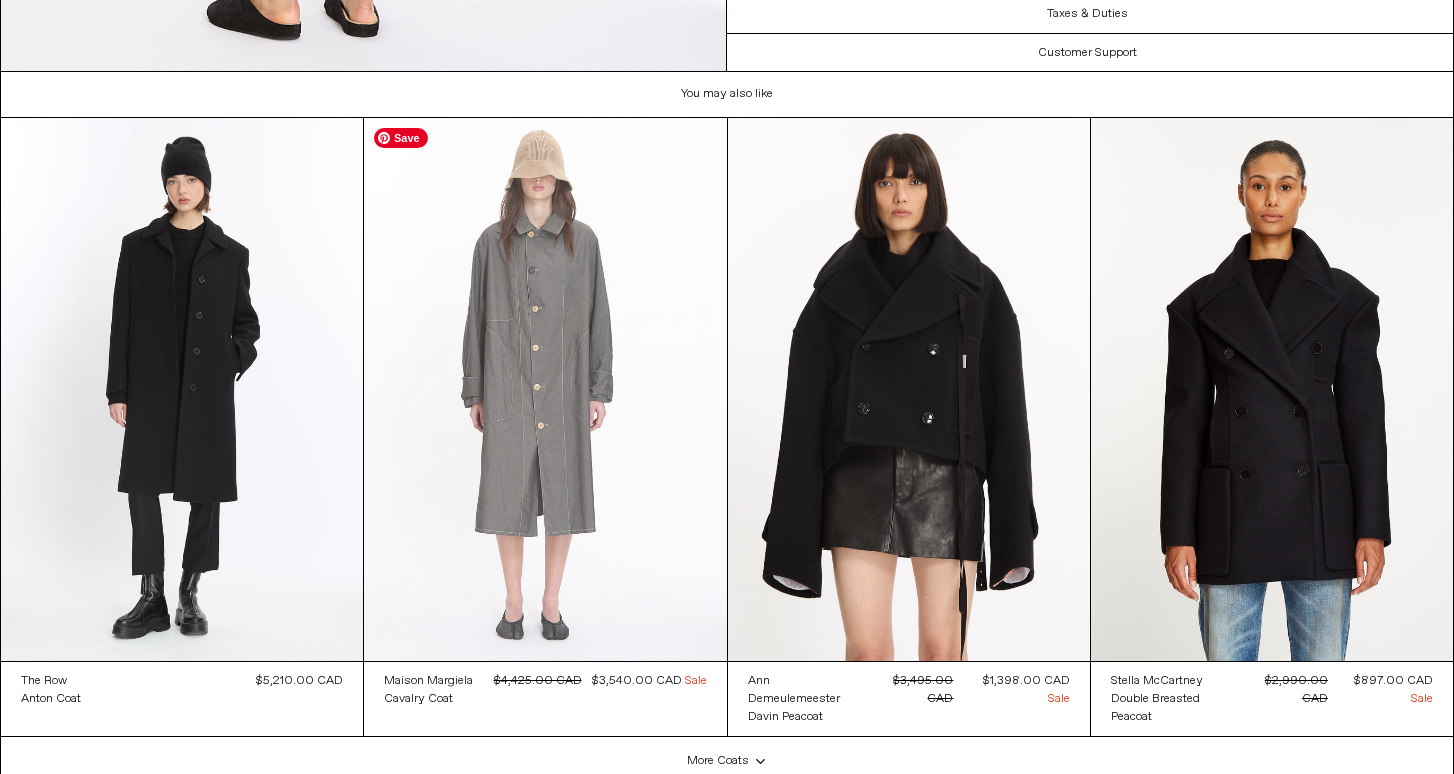 scroll, scrollTop: 4583, scrollLeft: 0, axis: vertical 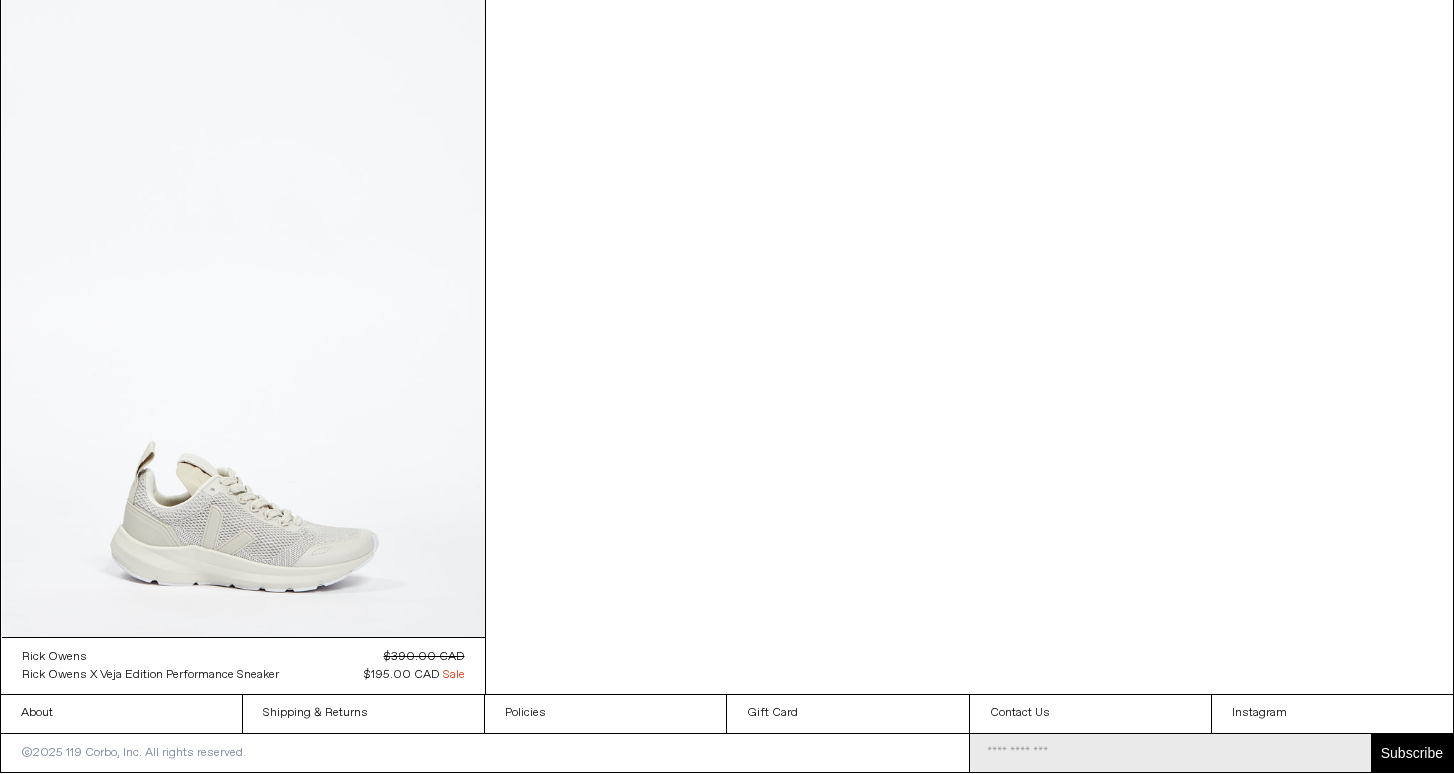 drag, startPoint x: 666, startPoint y: 326, endPoint x: 874, endPoint y: 12, distance: 376.64307 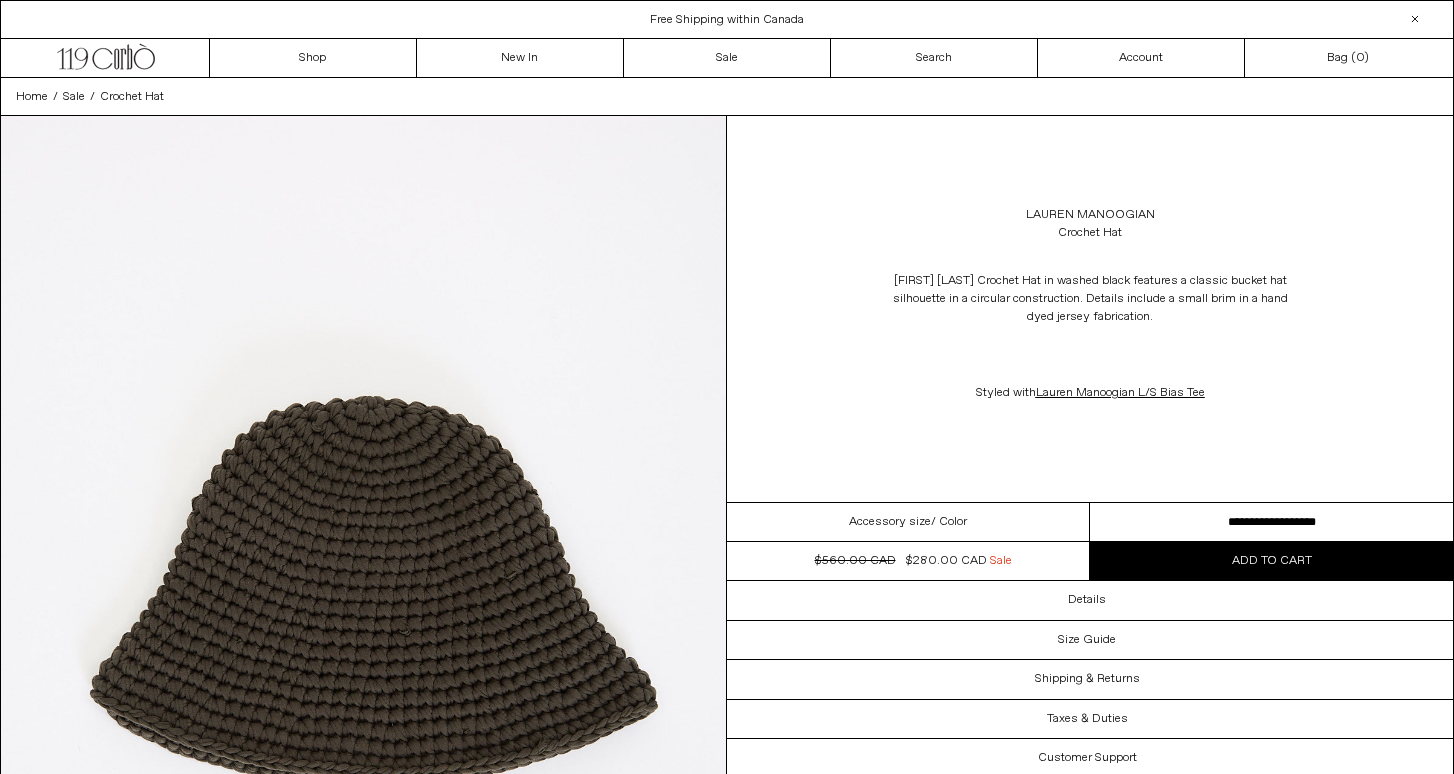 scroll, scrollTop: 0, scrollLeft: 0, axis: both 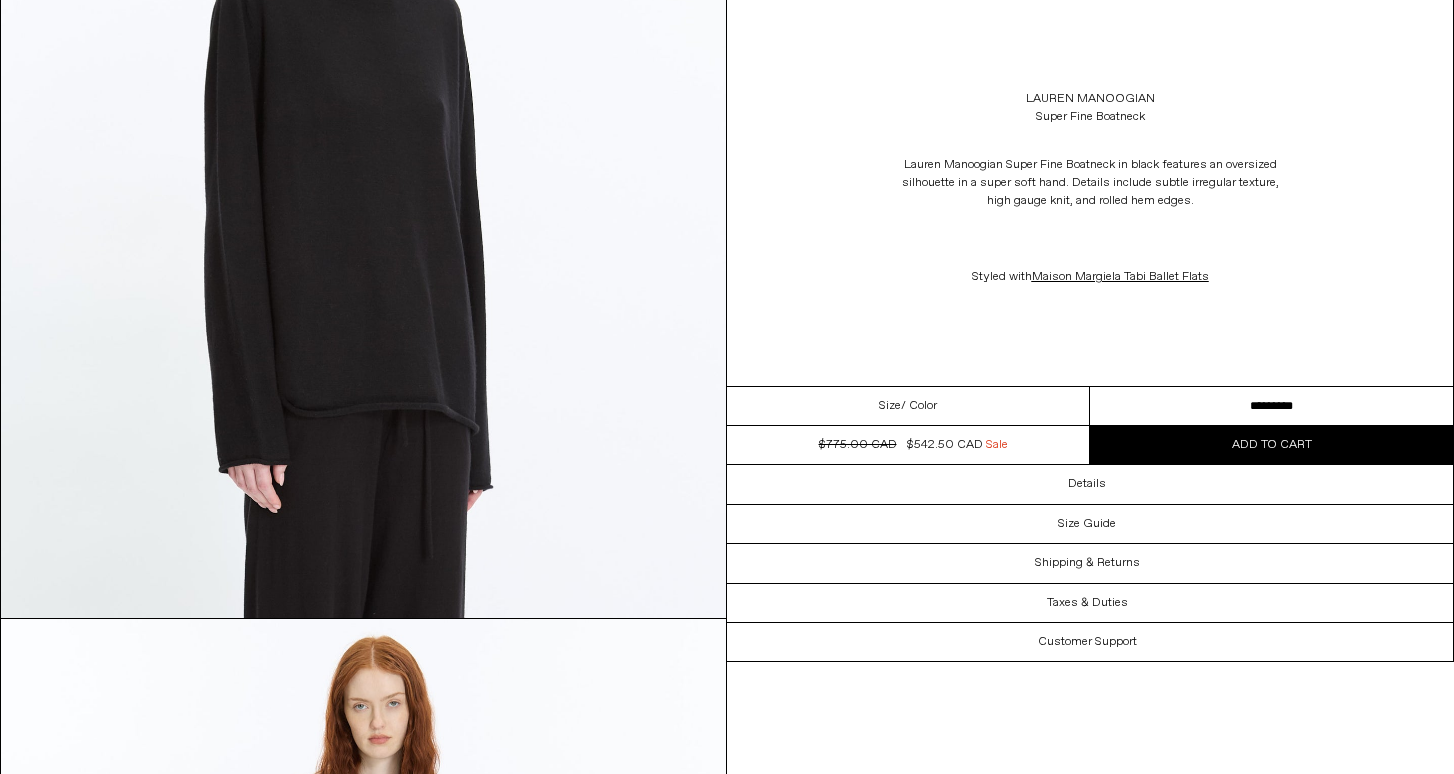 click on "**********" at bounding box center [1271, 406] 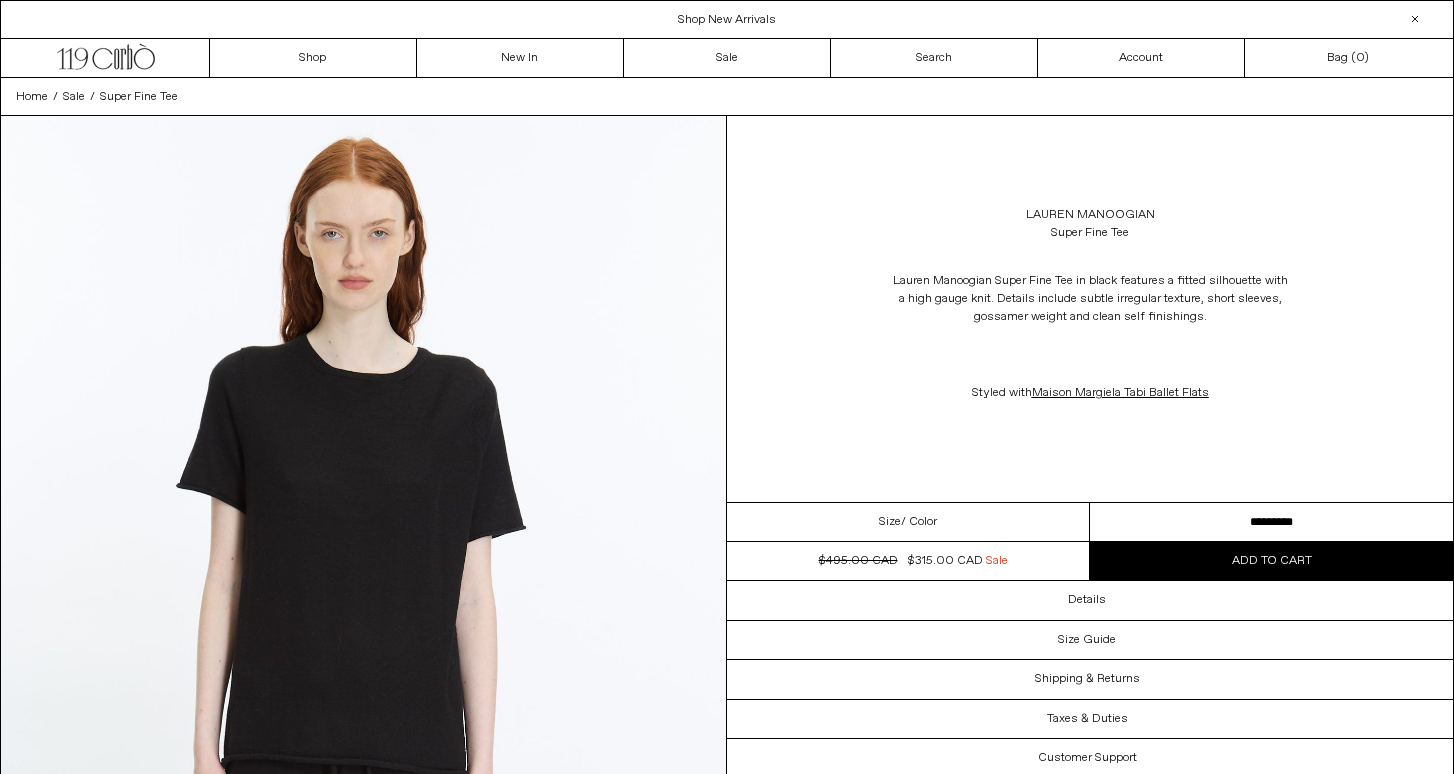 scroll, scrollTop: 0, scrollLeft: 0, axis: both 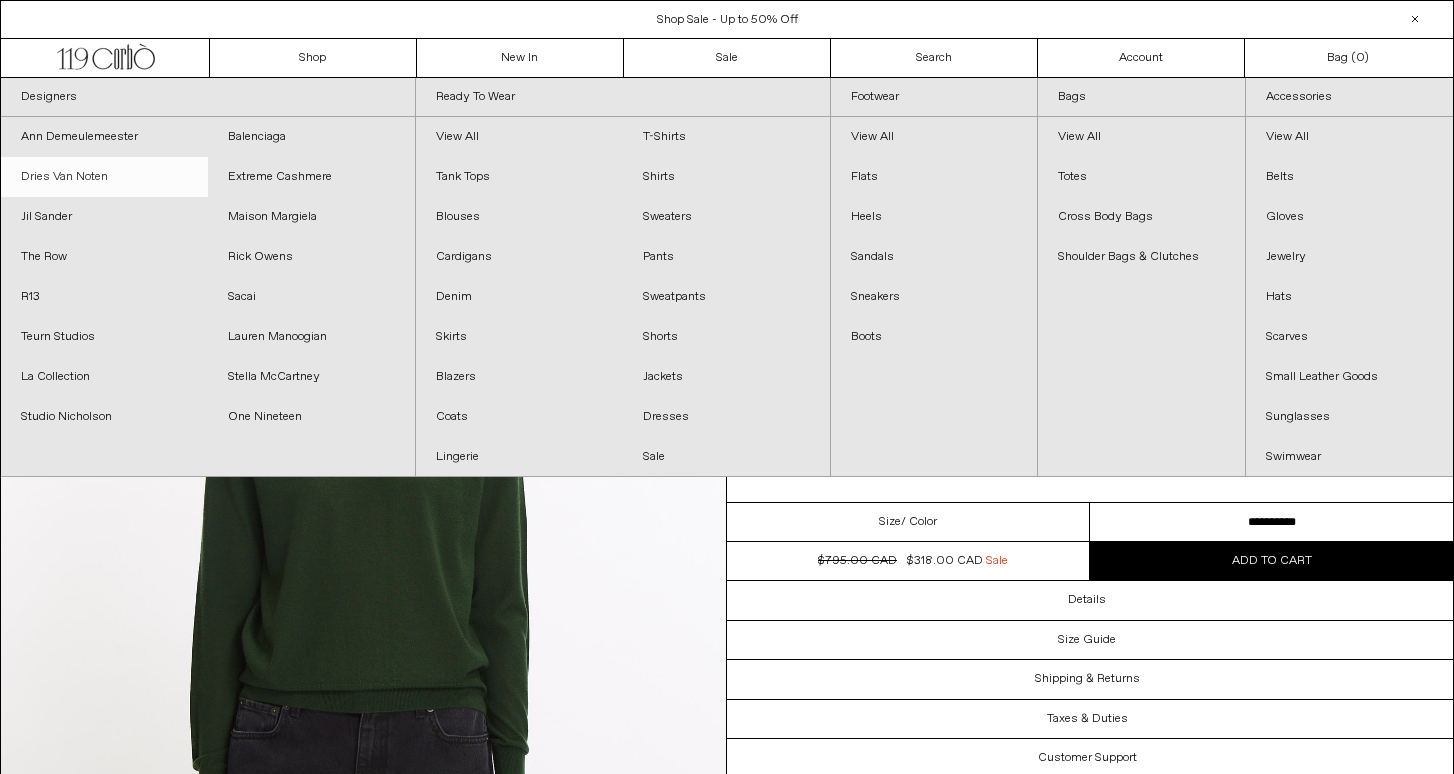 click on "Dries Van Noten" at bounding box center (104, 177) 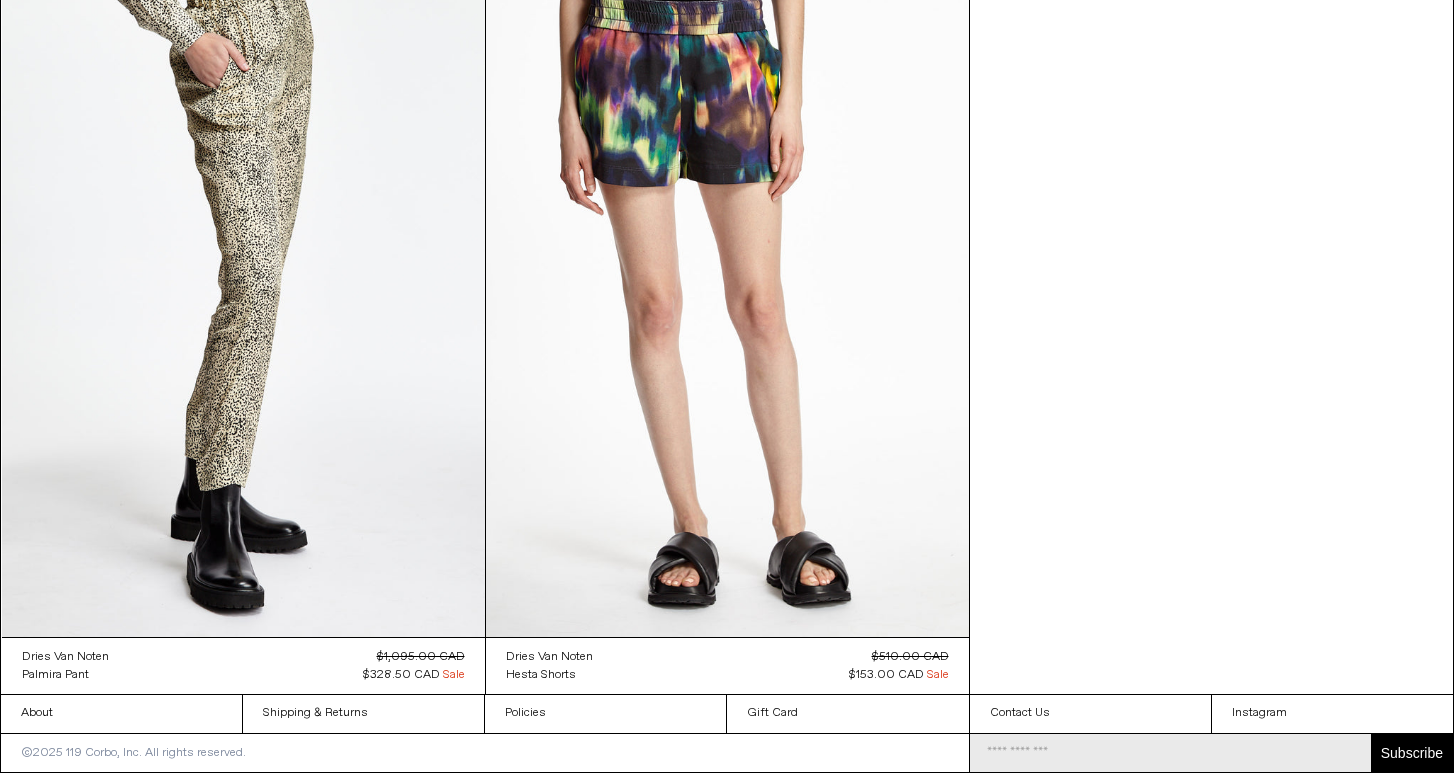 scroll, scrollTop: 12743, scrollLeft: 0, axis: vertical 